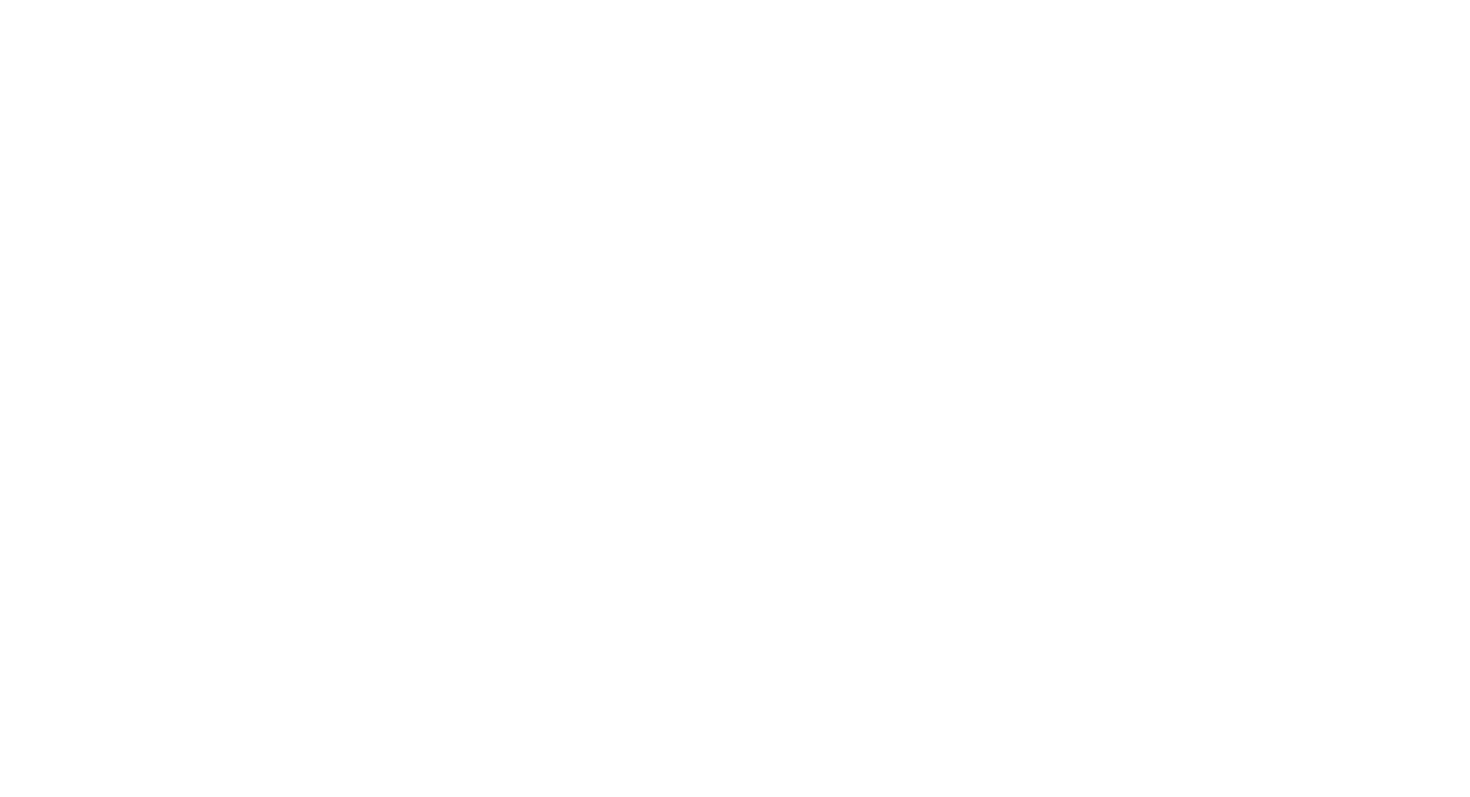 scroll, scrollTop: 0, scrollLeft: 0, axis: both 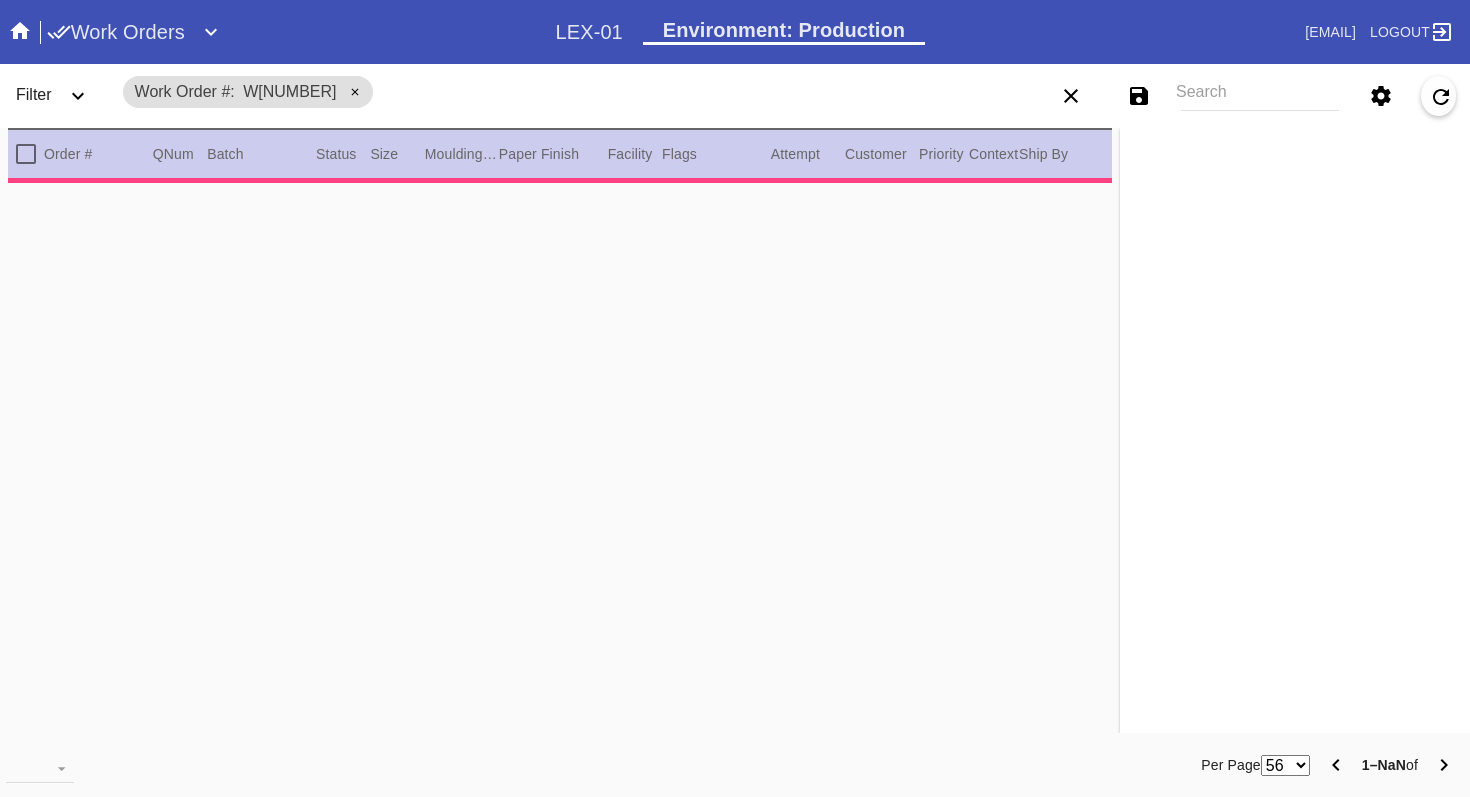 type on "3.0" 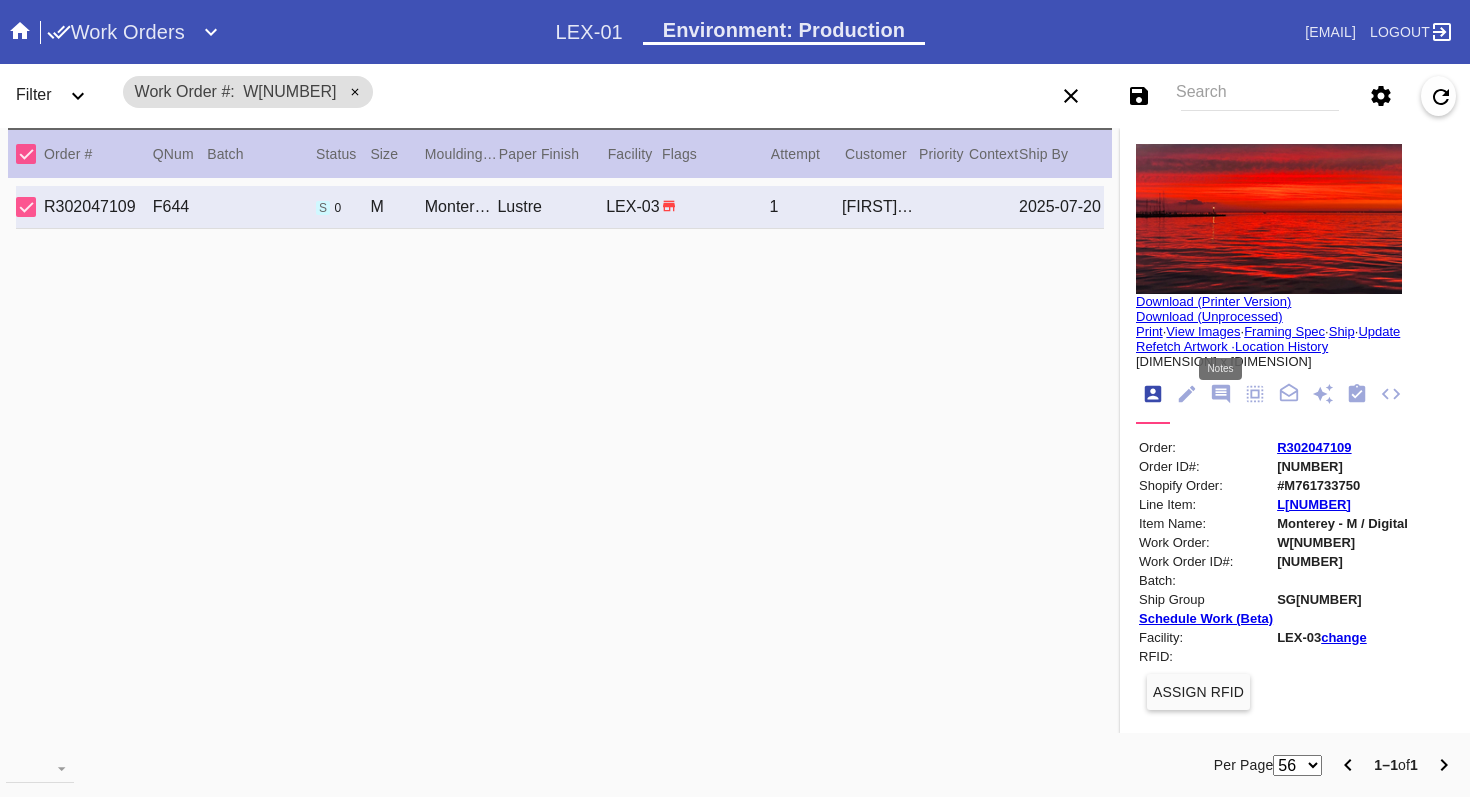 click 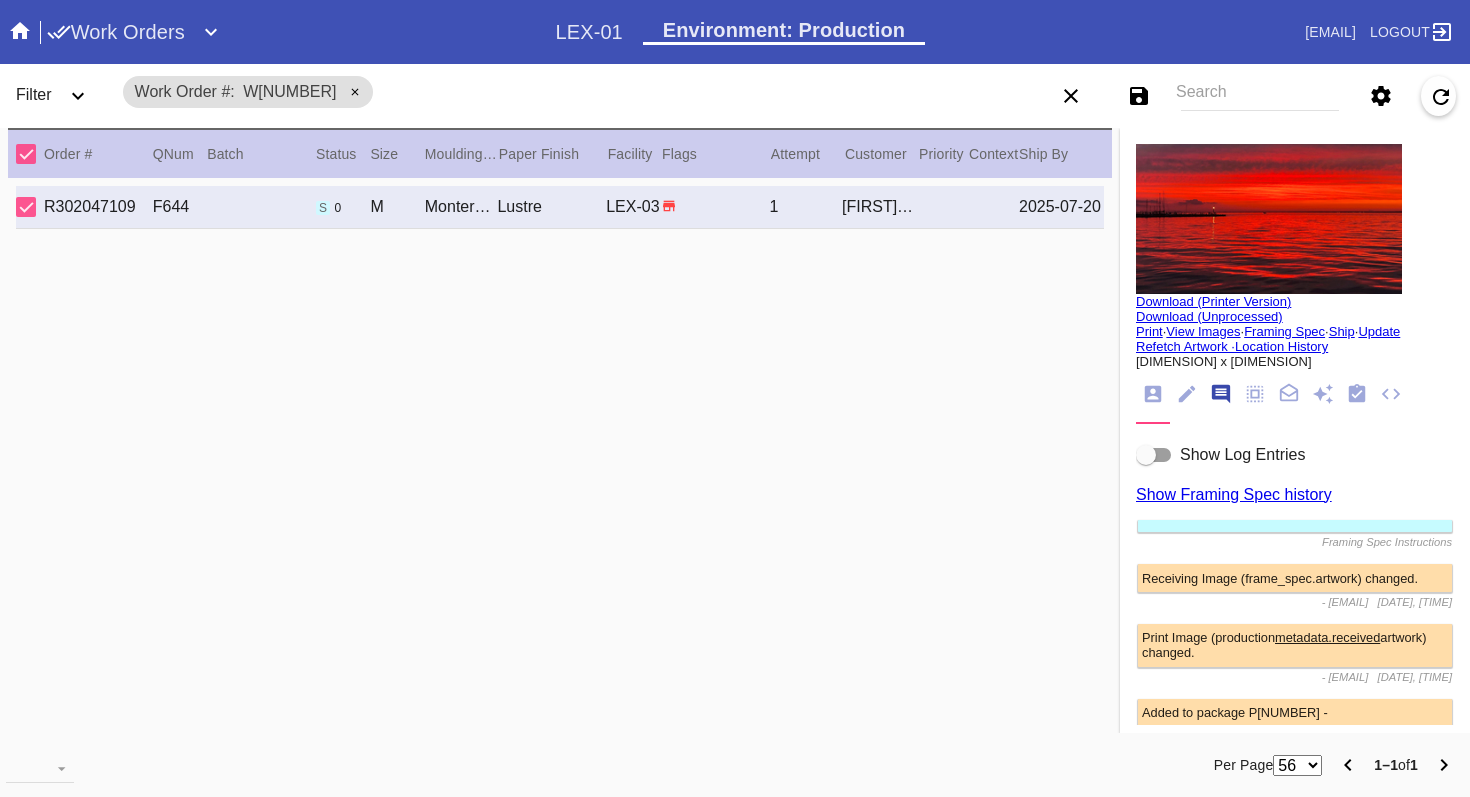scroll, scrollTop: 123, scrollLeft: 0, axis: vertical 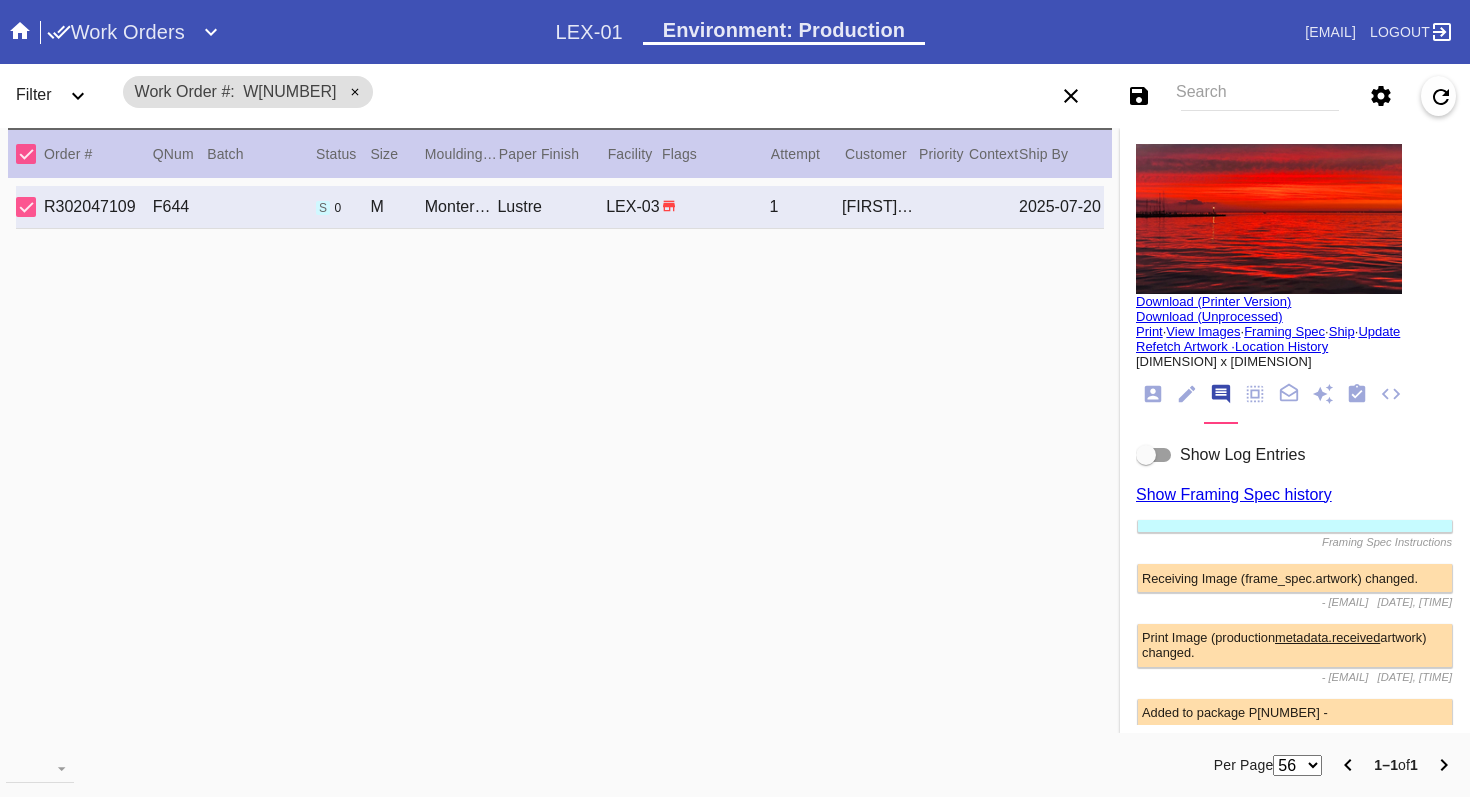 click at bounding box center [1146, 455] 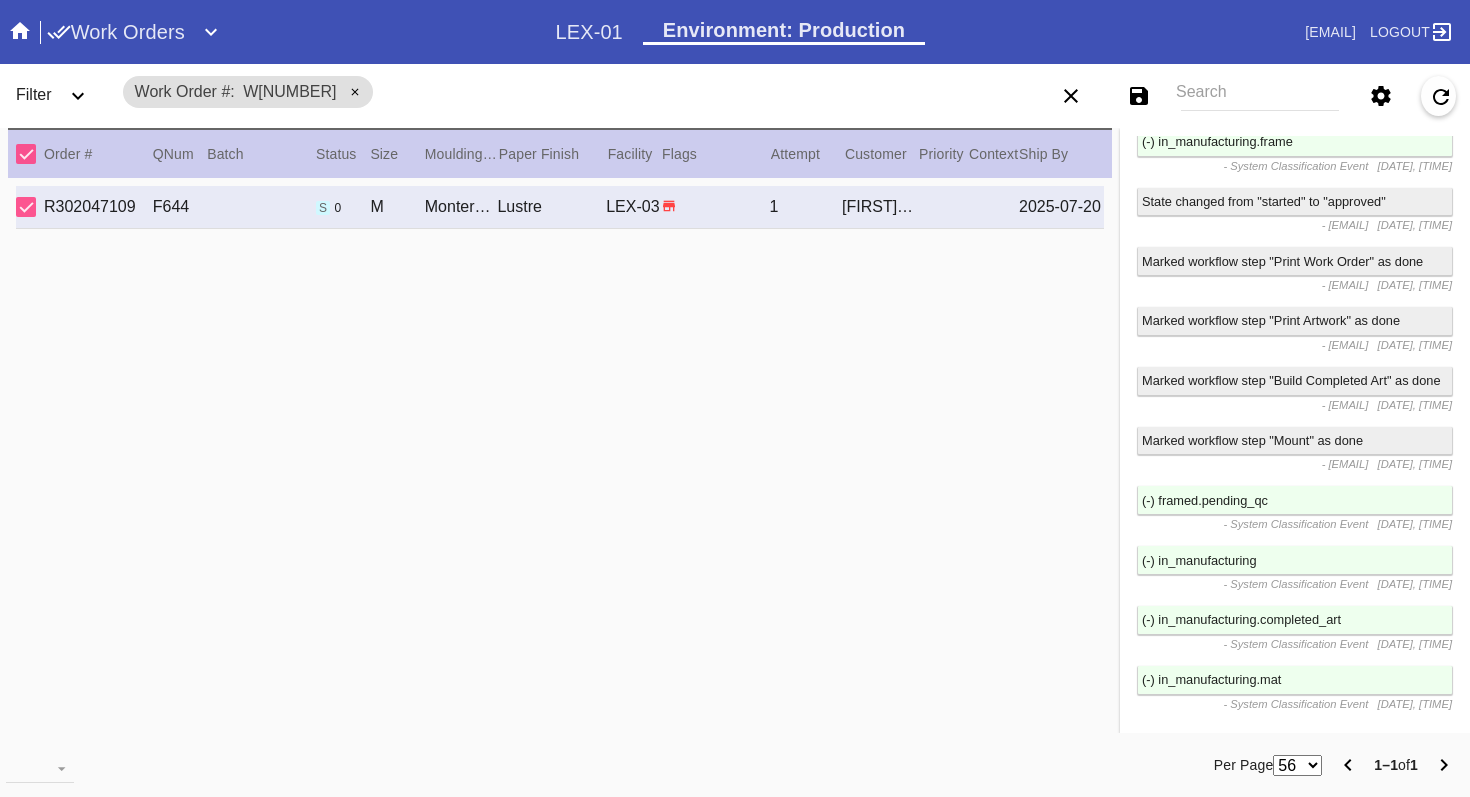 scroll, scrollTop: 3327, scrollLeft: 0, axis: vertical 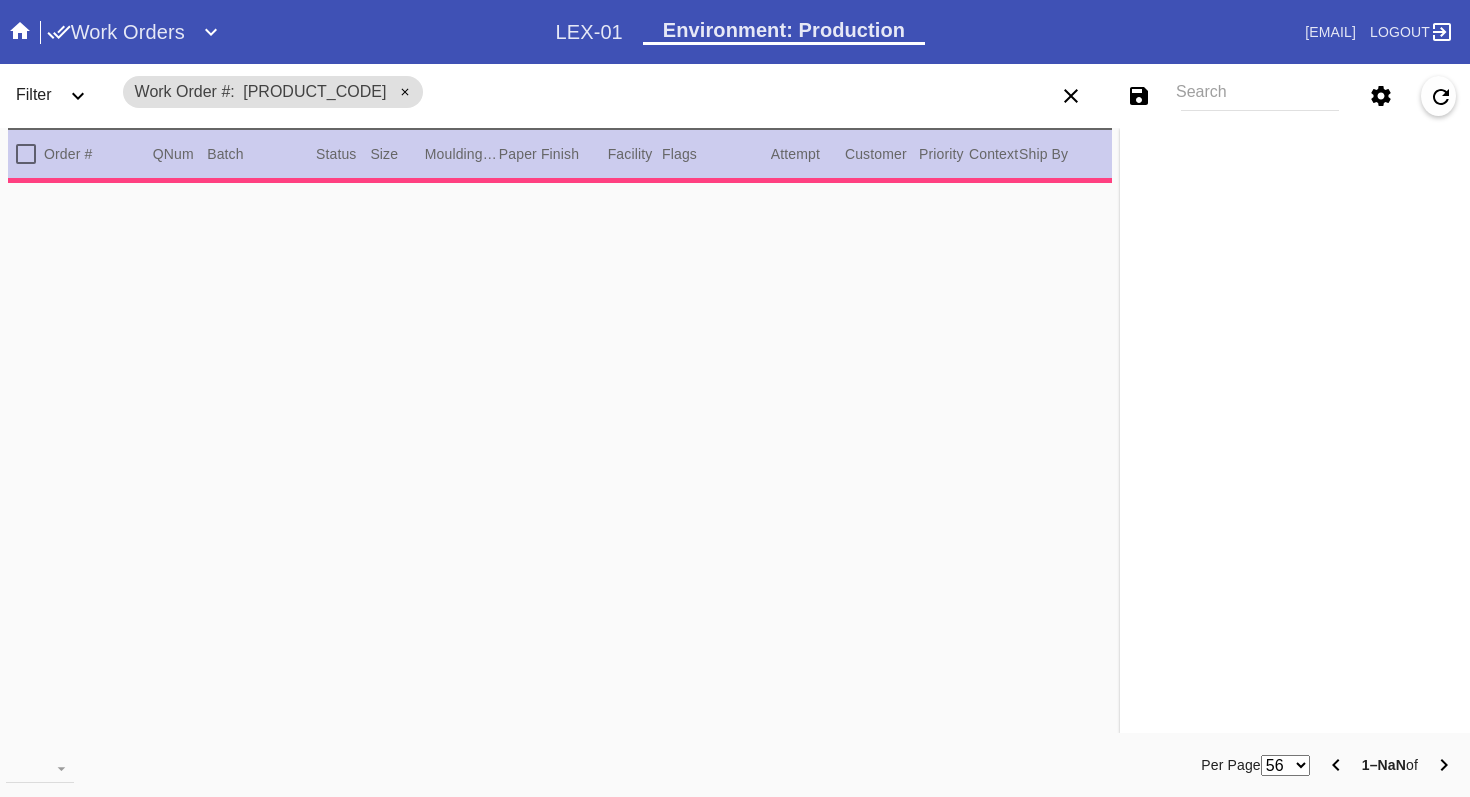 type on "1.5" 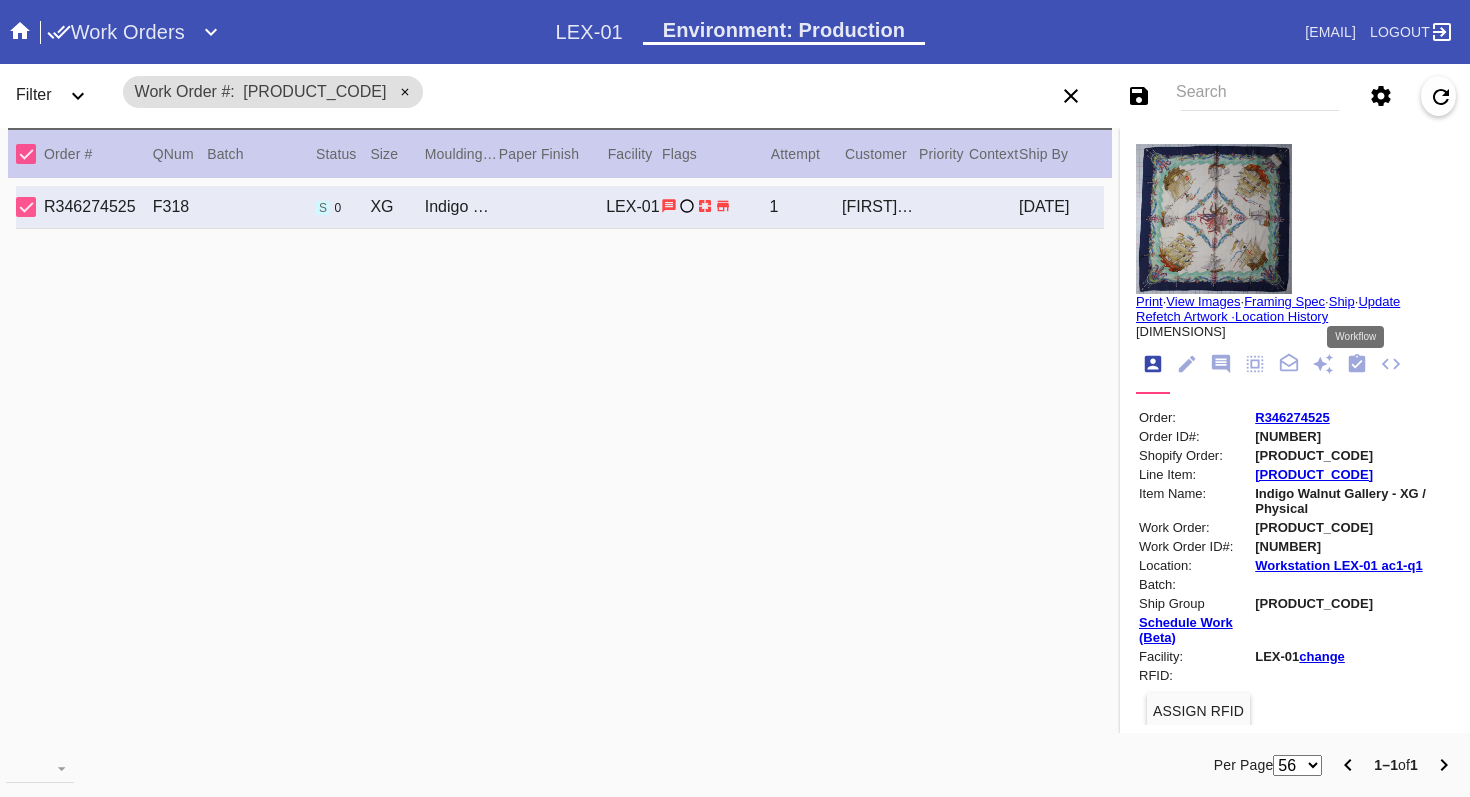 click 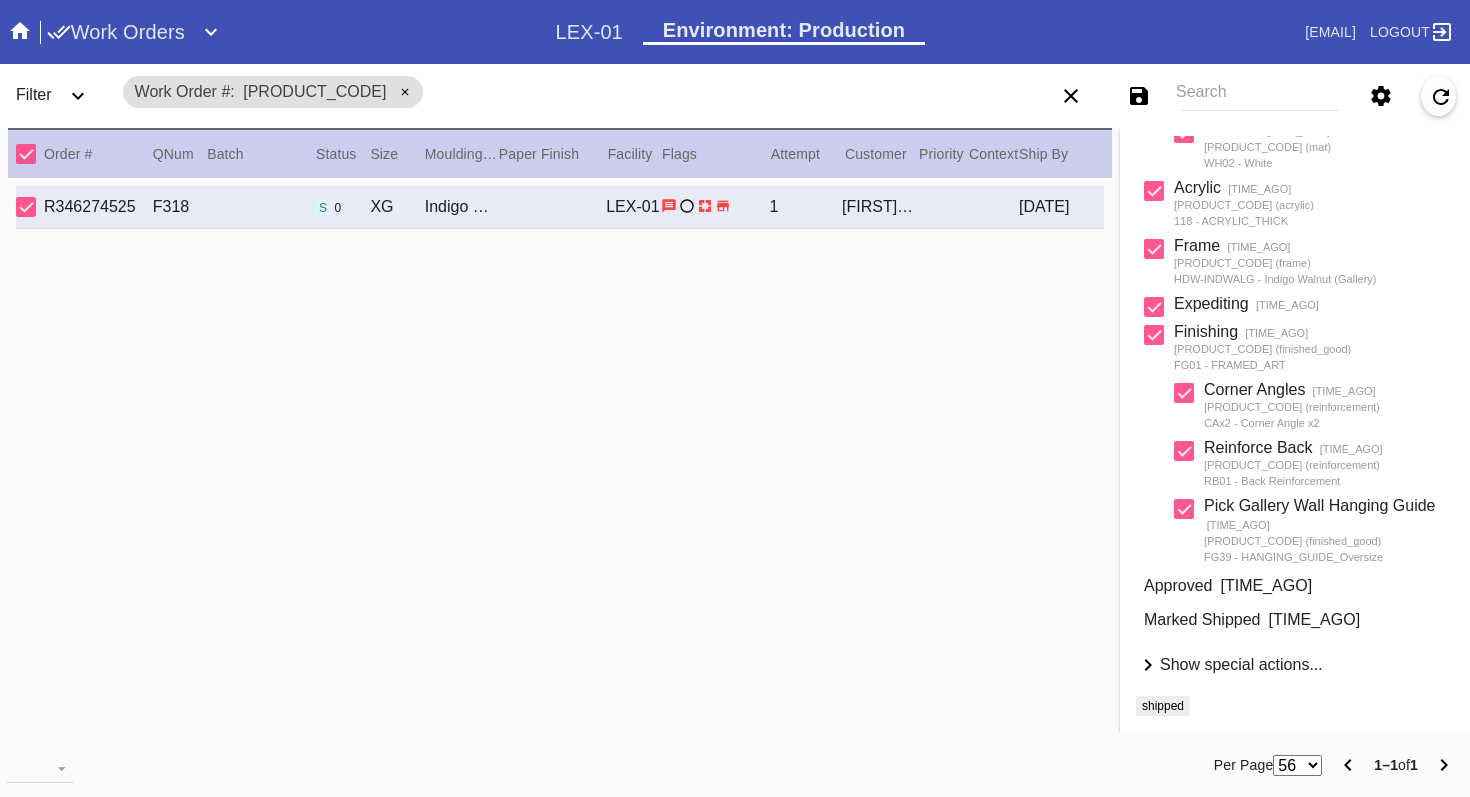 scroll, scrollTop: 529, scrollLeft: 0, axis: vertical 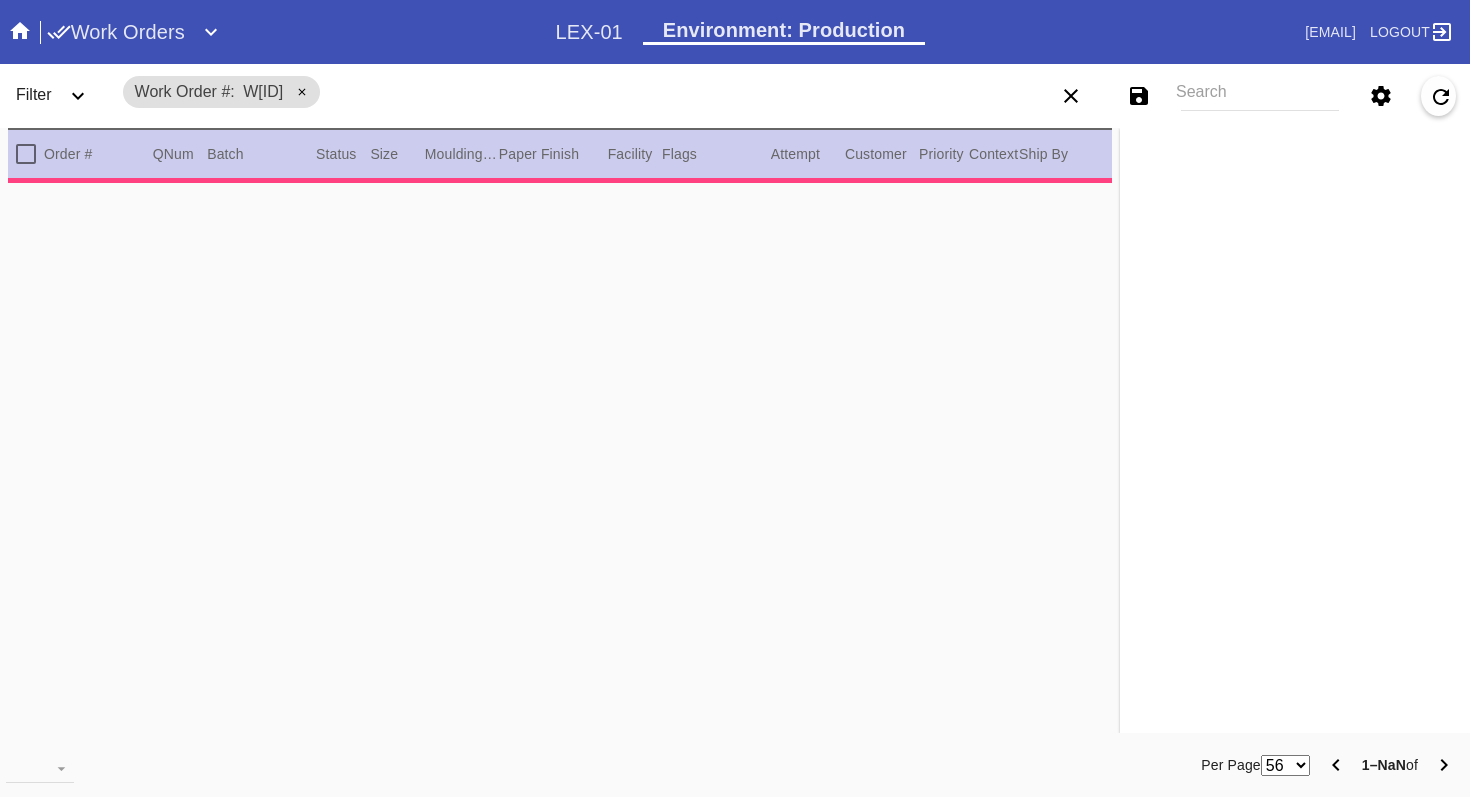 type on "3.0" 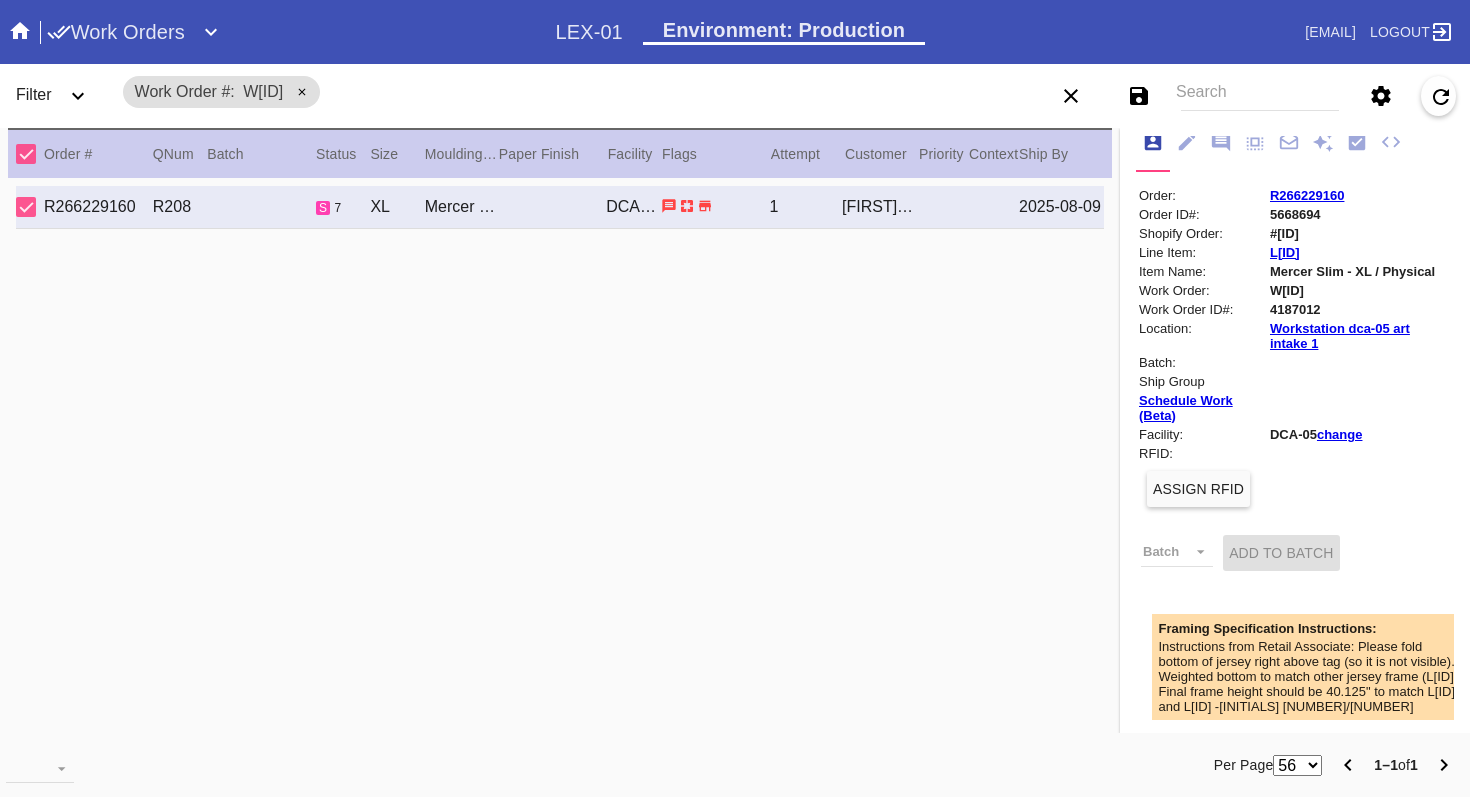 scroll, scrollTop: 0, scrollLeft: 0, axis: both 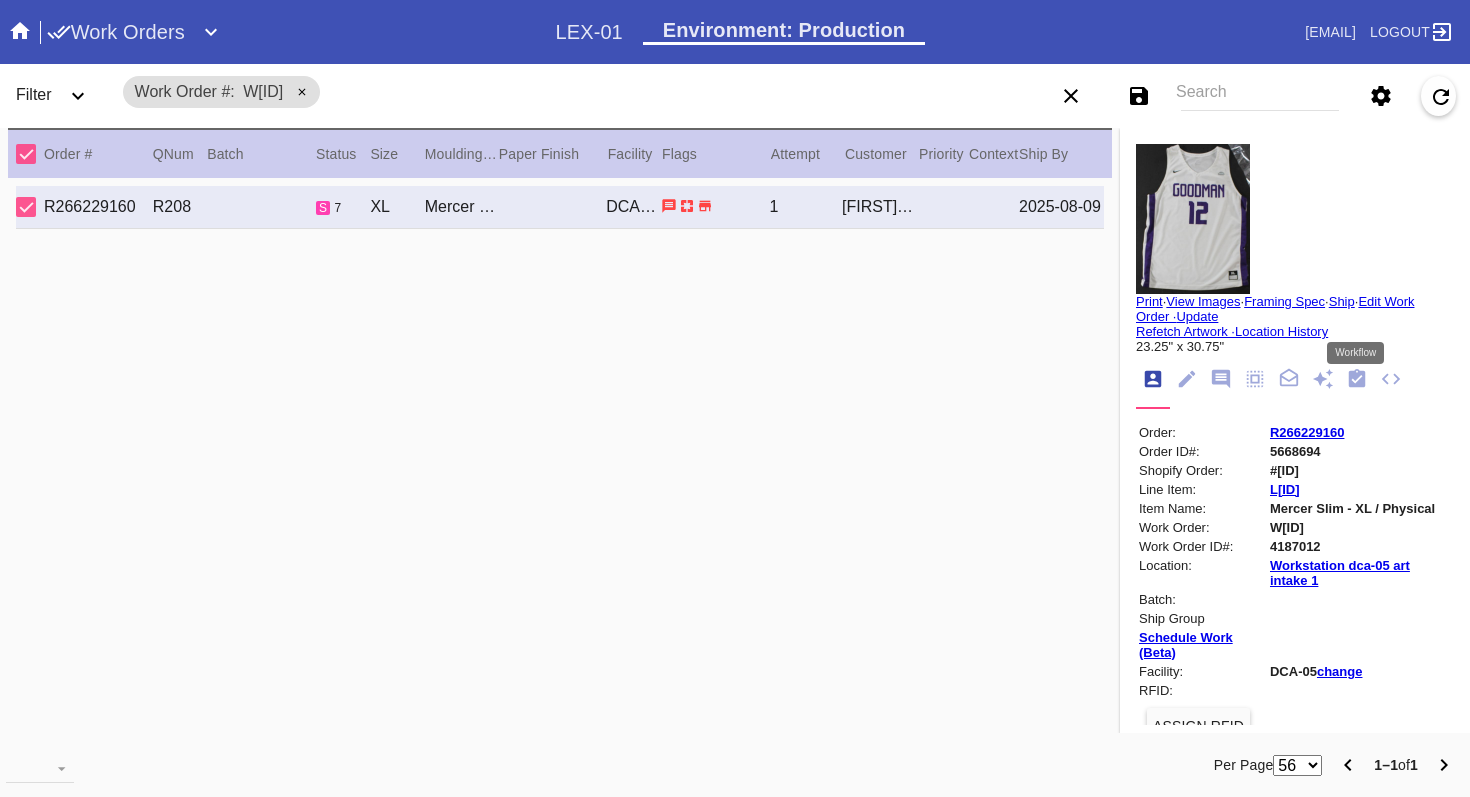 click 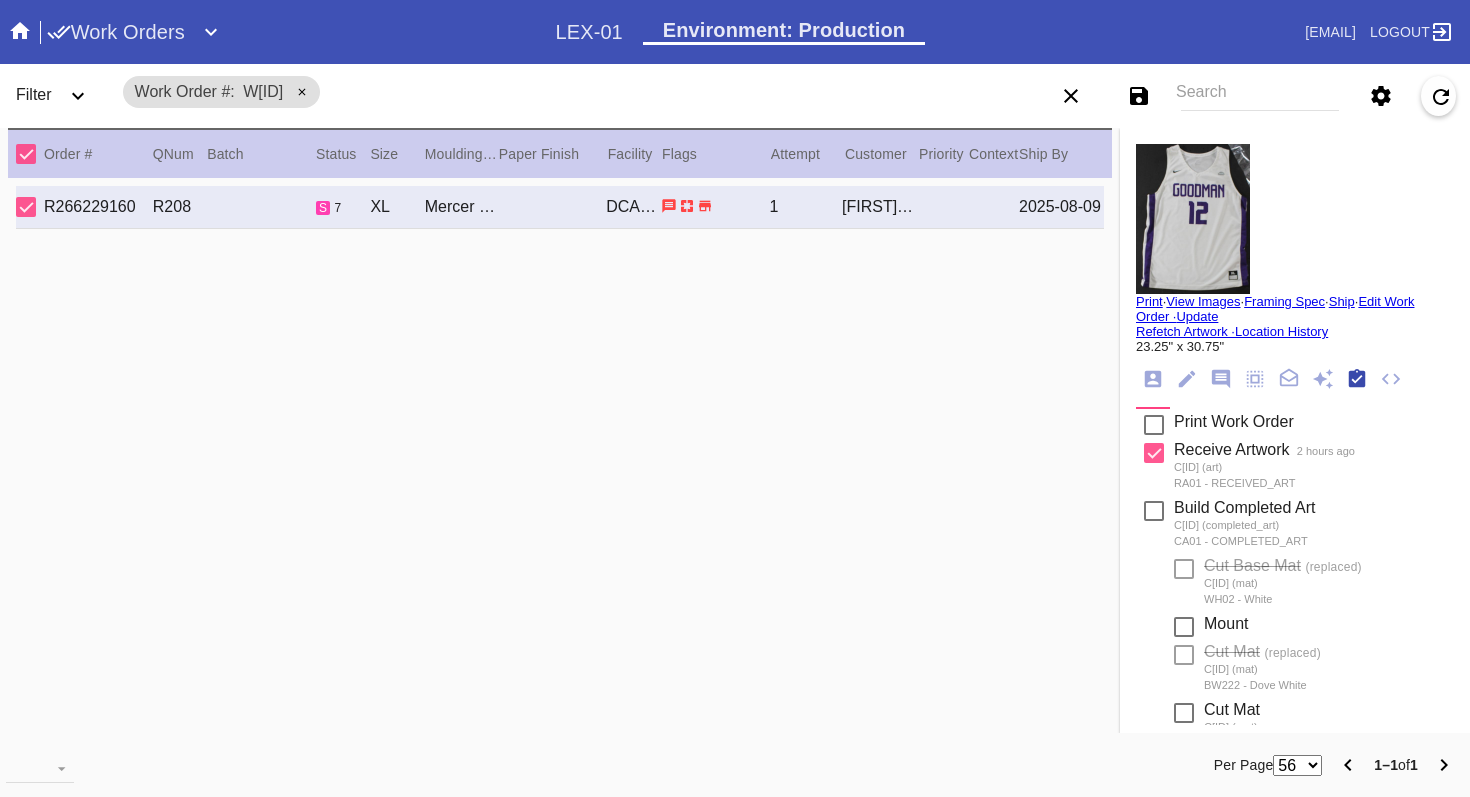 scroll, scrollTop: 320, scrollLeft: 0, axis: vertical 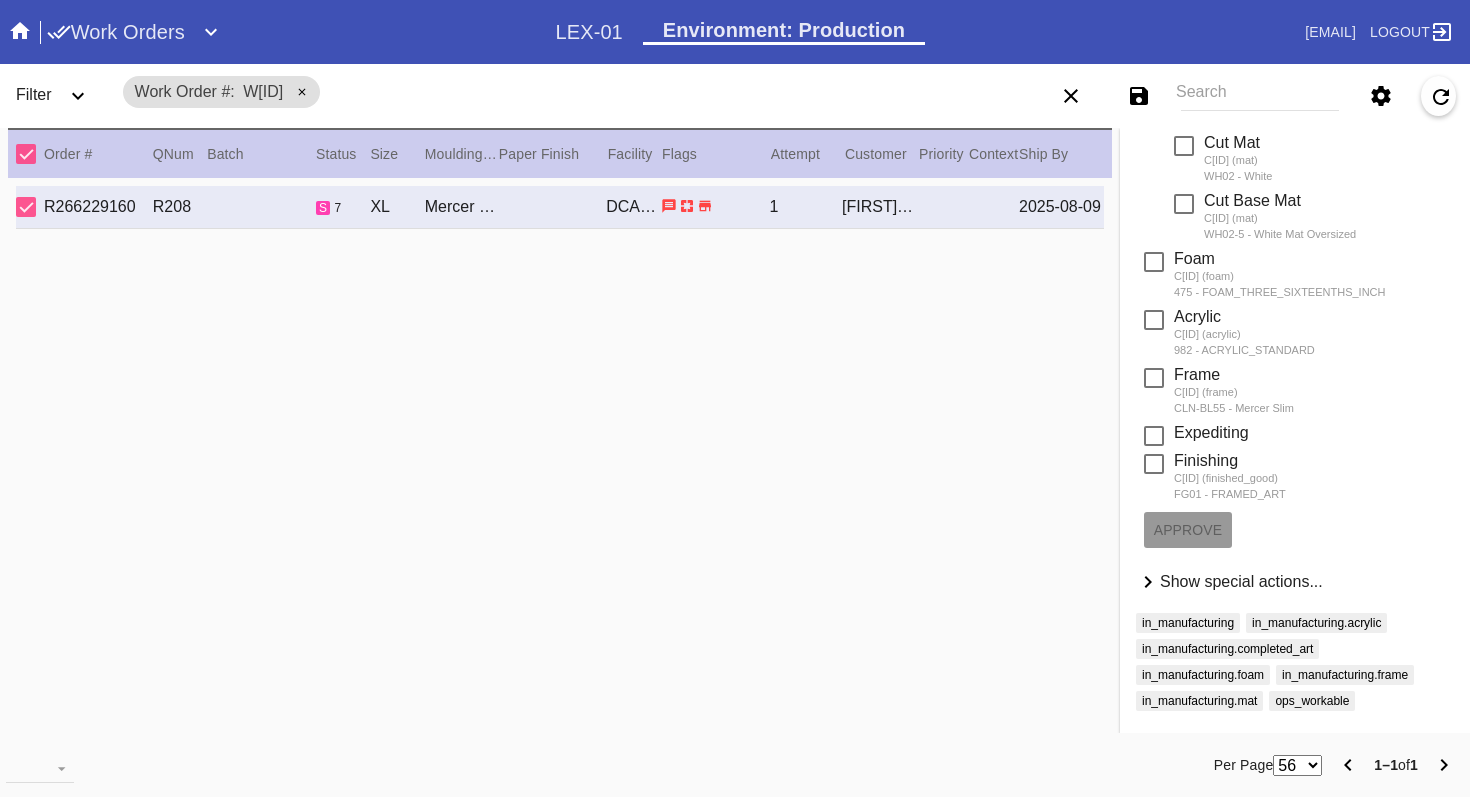 click on "Show special actions..." at bounding box center [1241, 581] 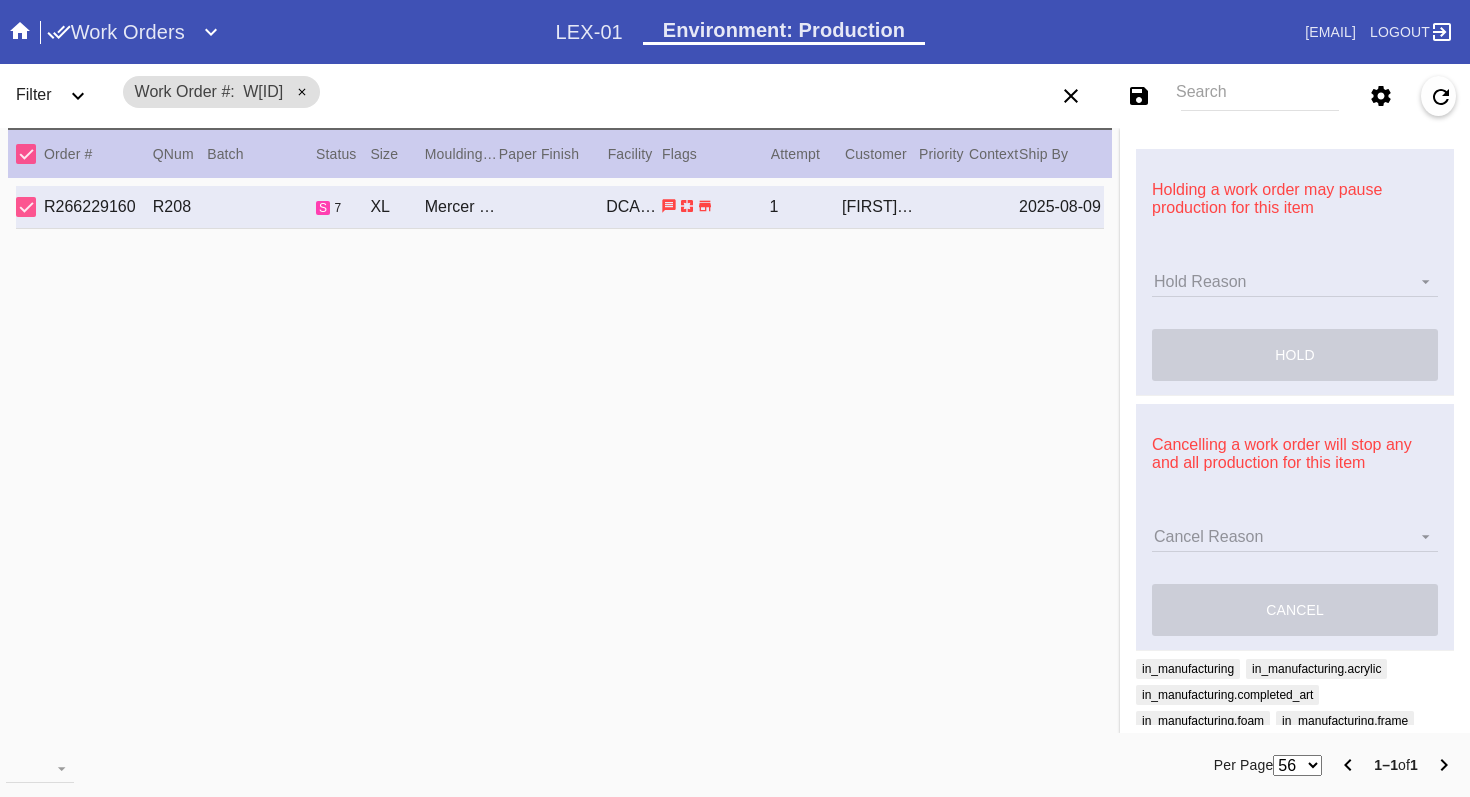scroll, scrollTop: 1099, scrollLeft: 0, axis: vertical 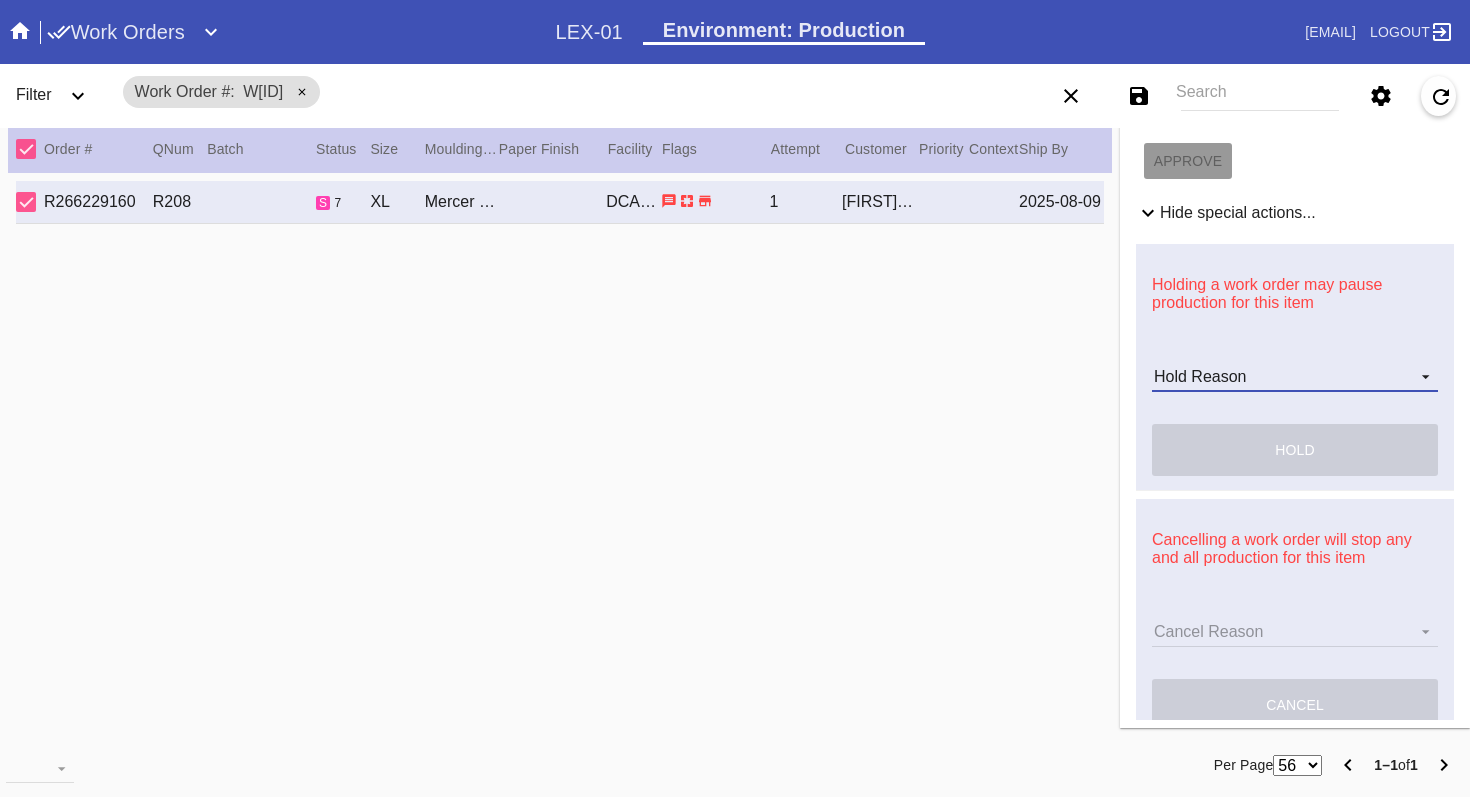 click on "Hold Reason Artcare Artwork Review CA Proactive Outreach CX Artwork Review CX Asset Protection Review Embedded Mat Plaque F4B Order Update FB Internal Sample Facility Out of Stock HPO Not Received Ops Question Submitted Order Change Request Out of Stock Pull for Production Replacement Ordered Retail NSOGW Search and Rescue Update Work Order" at bounding box center (1295, 377) 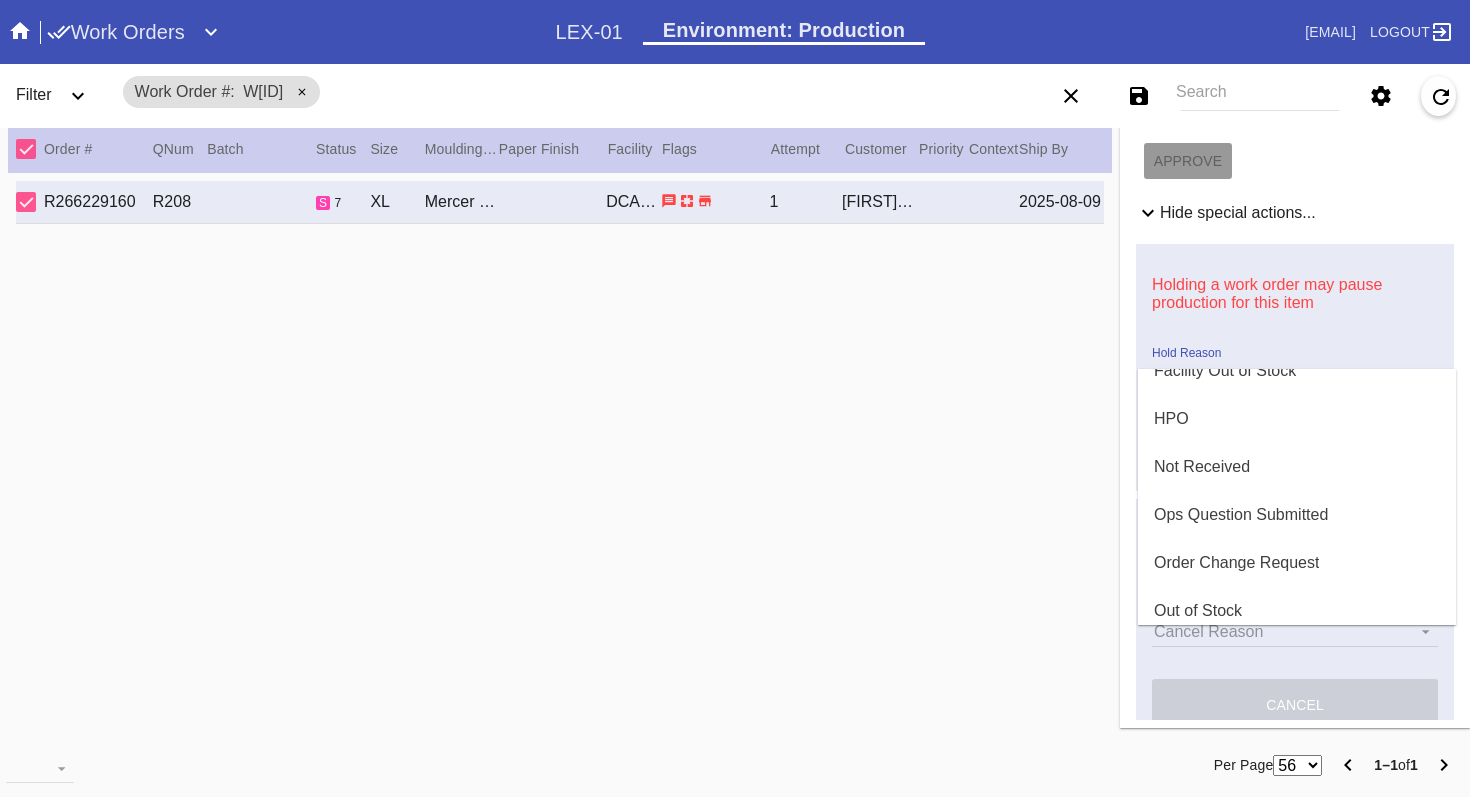 scroll, scrollTop: 401, scrollLeft: 0, axis: vertical 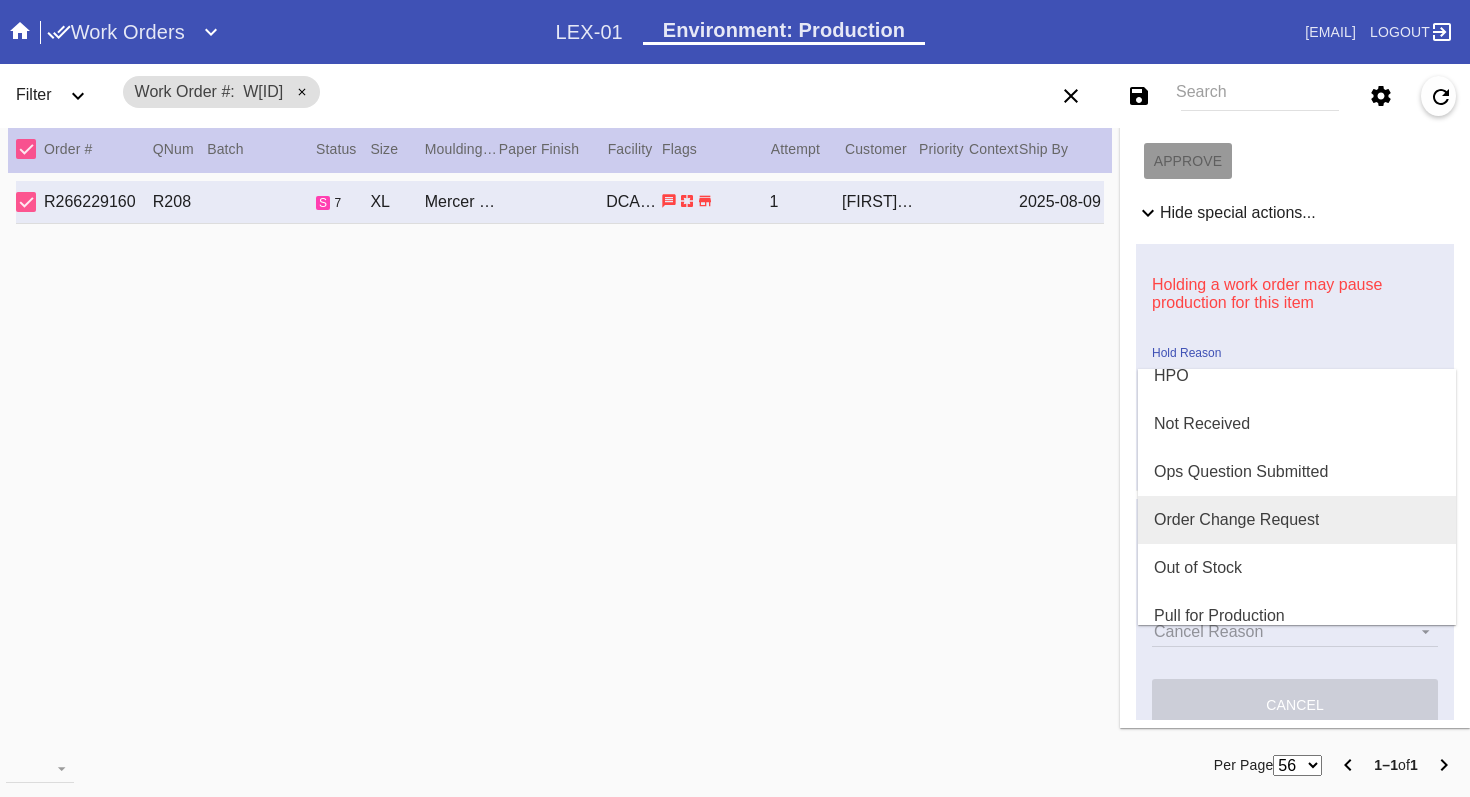 click on "Order Change Request" at bounding box center (1236, 520) 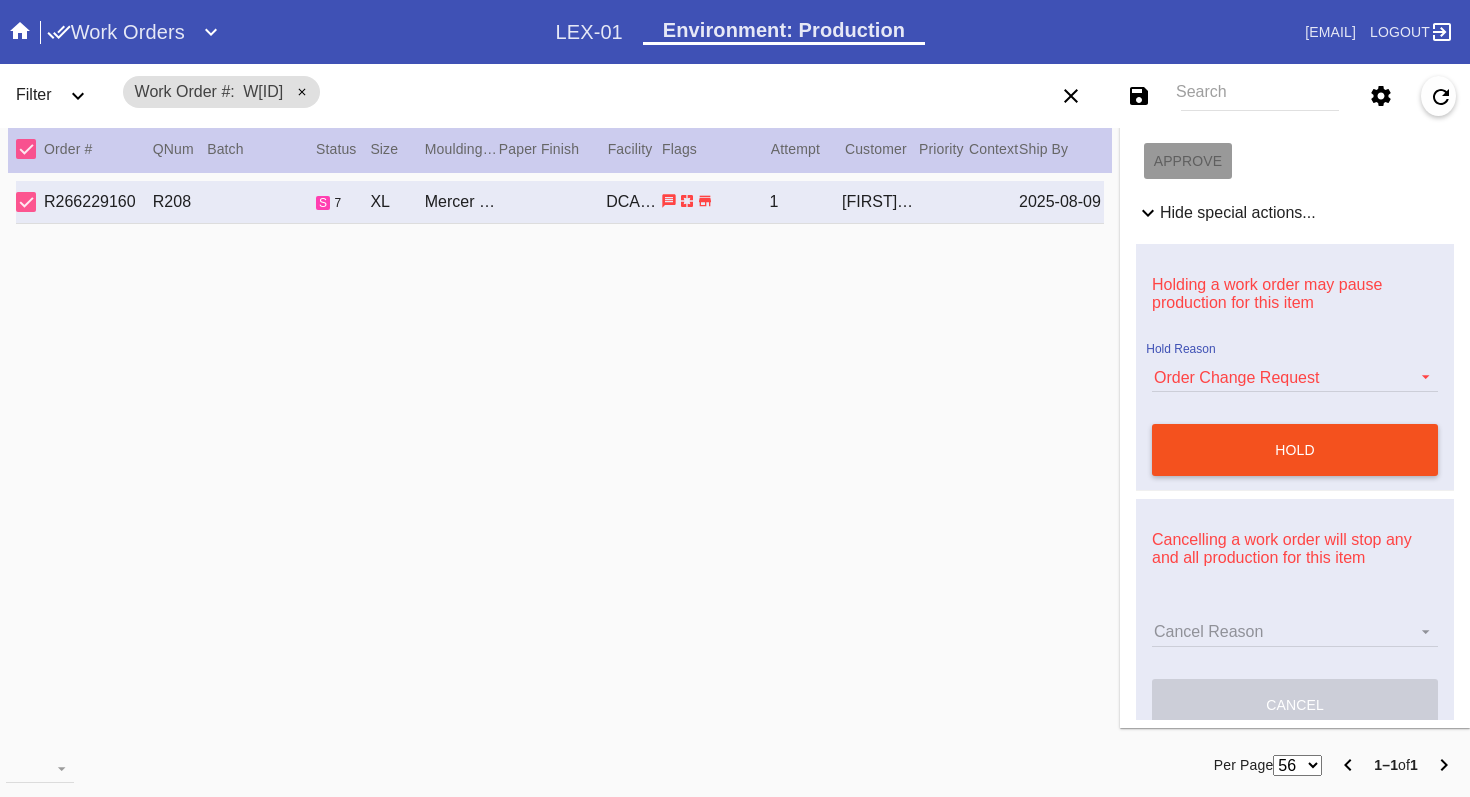 click on "hold" at bounding box center [1295, 450] 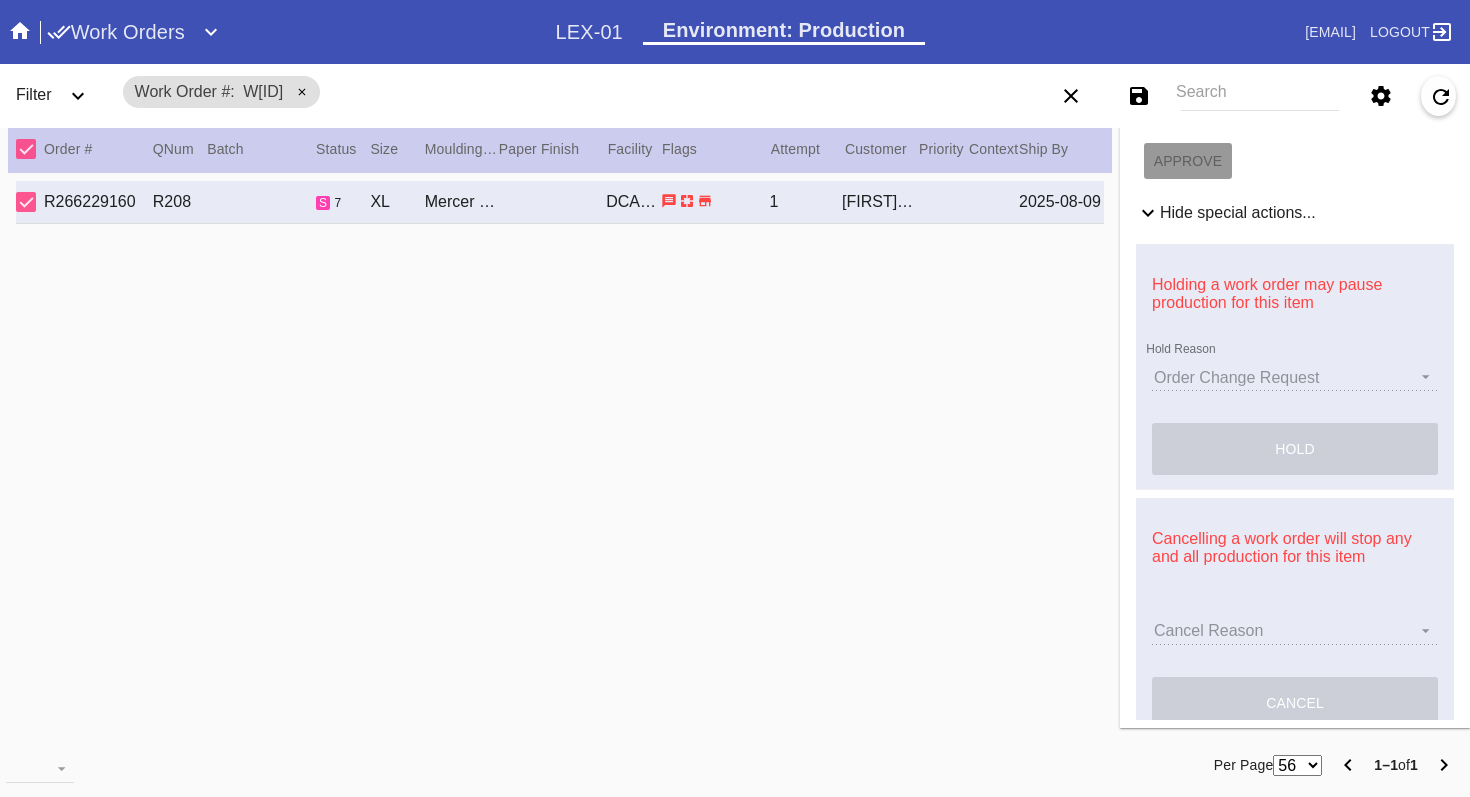 type 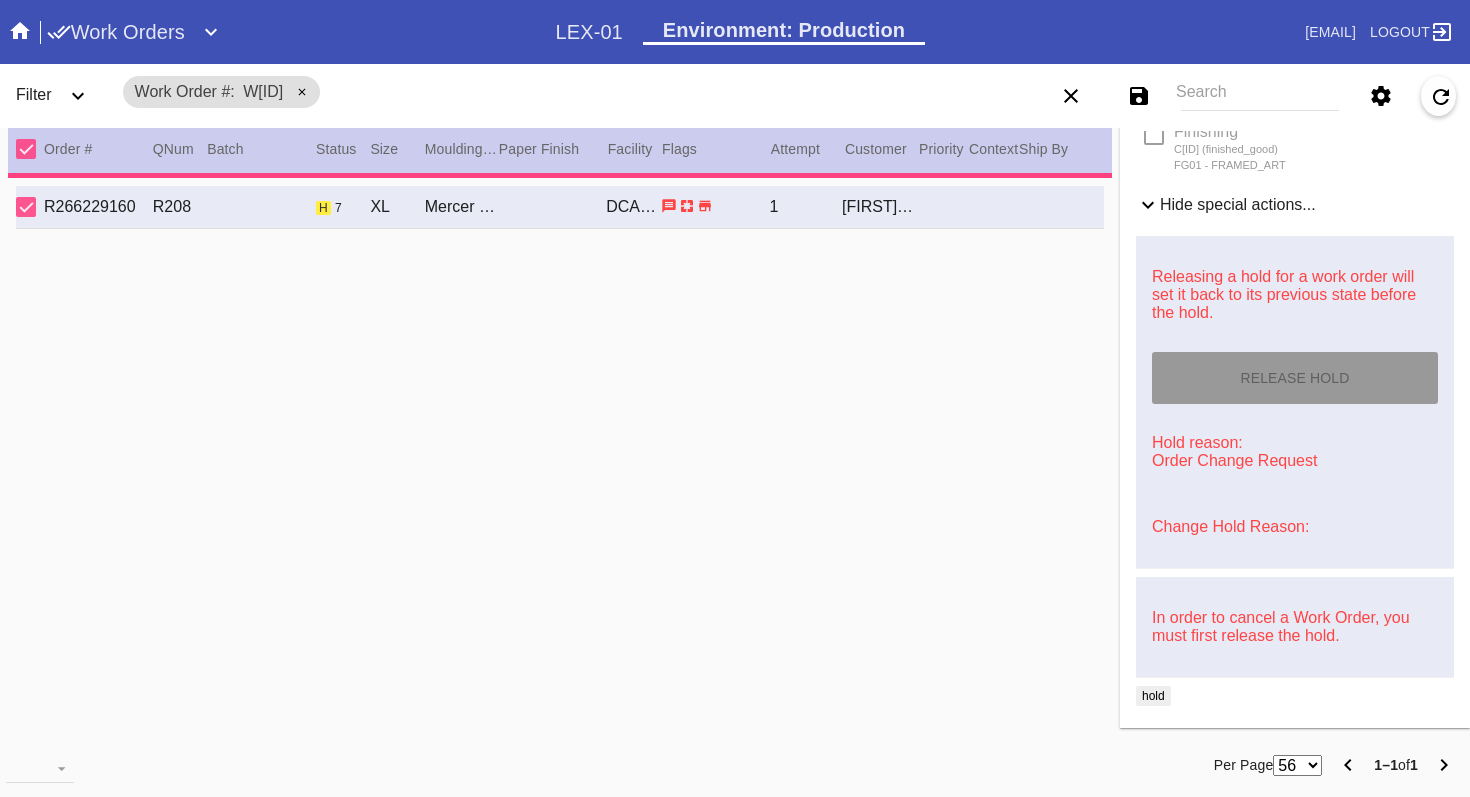 type on "4.5" 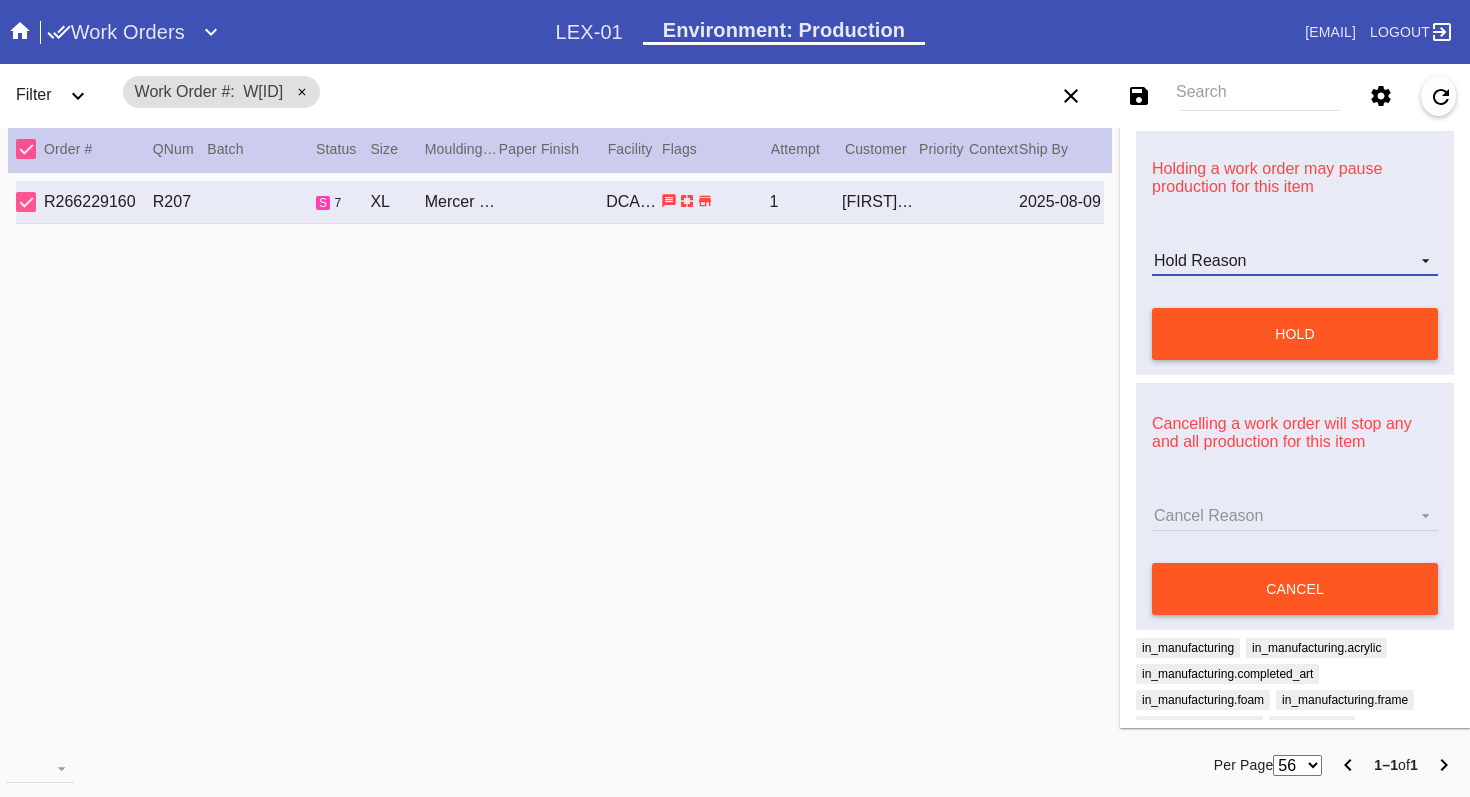 click on "Hold Reason" at bounding box center [1295, 261] 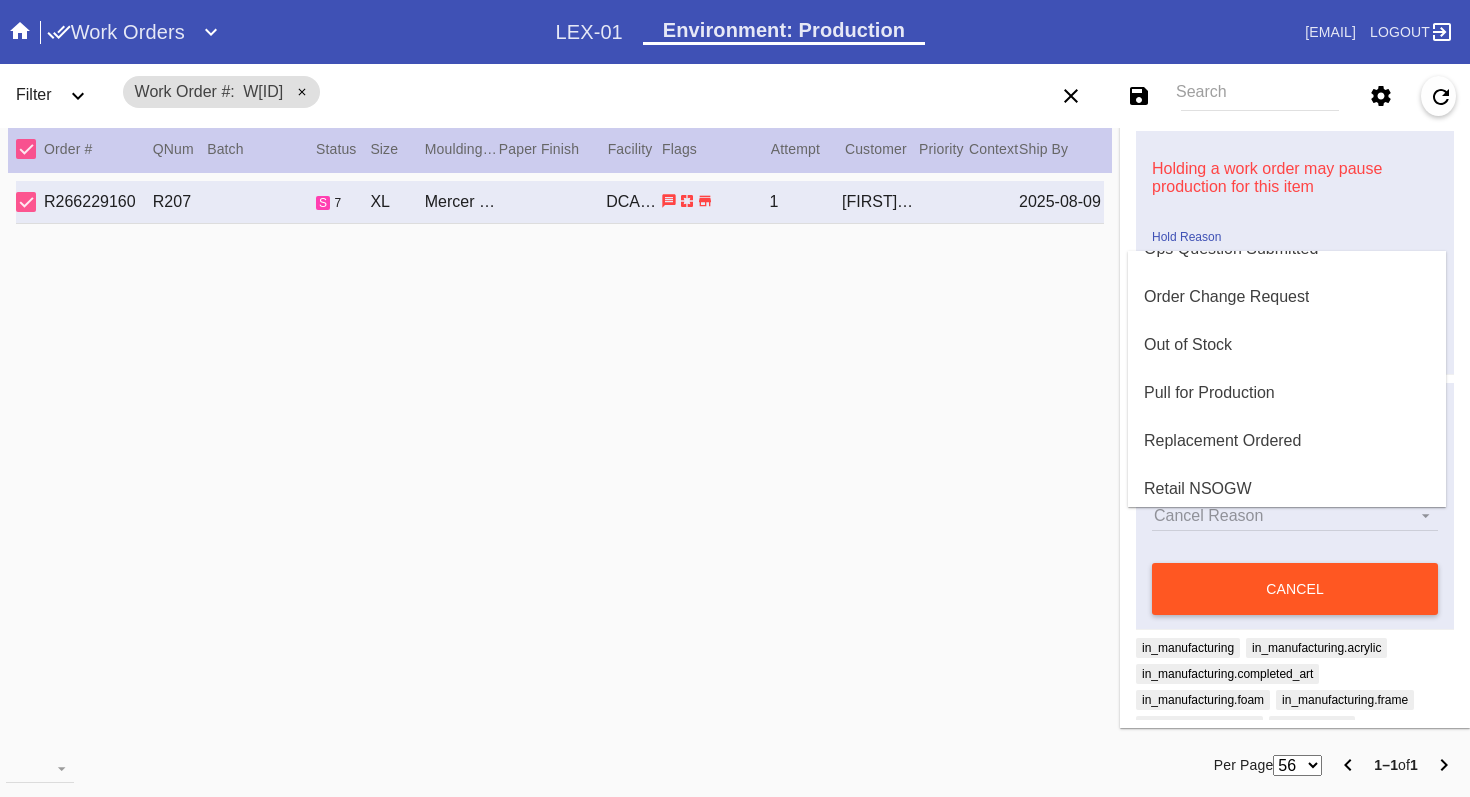 scroll, scrollTop: 491, scrollLeft: 0, axis: vertical 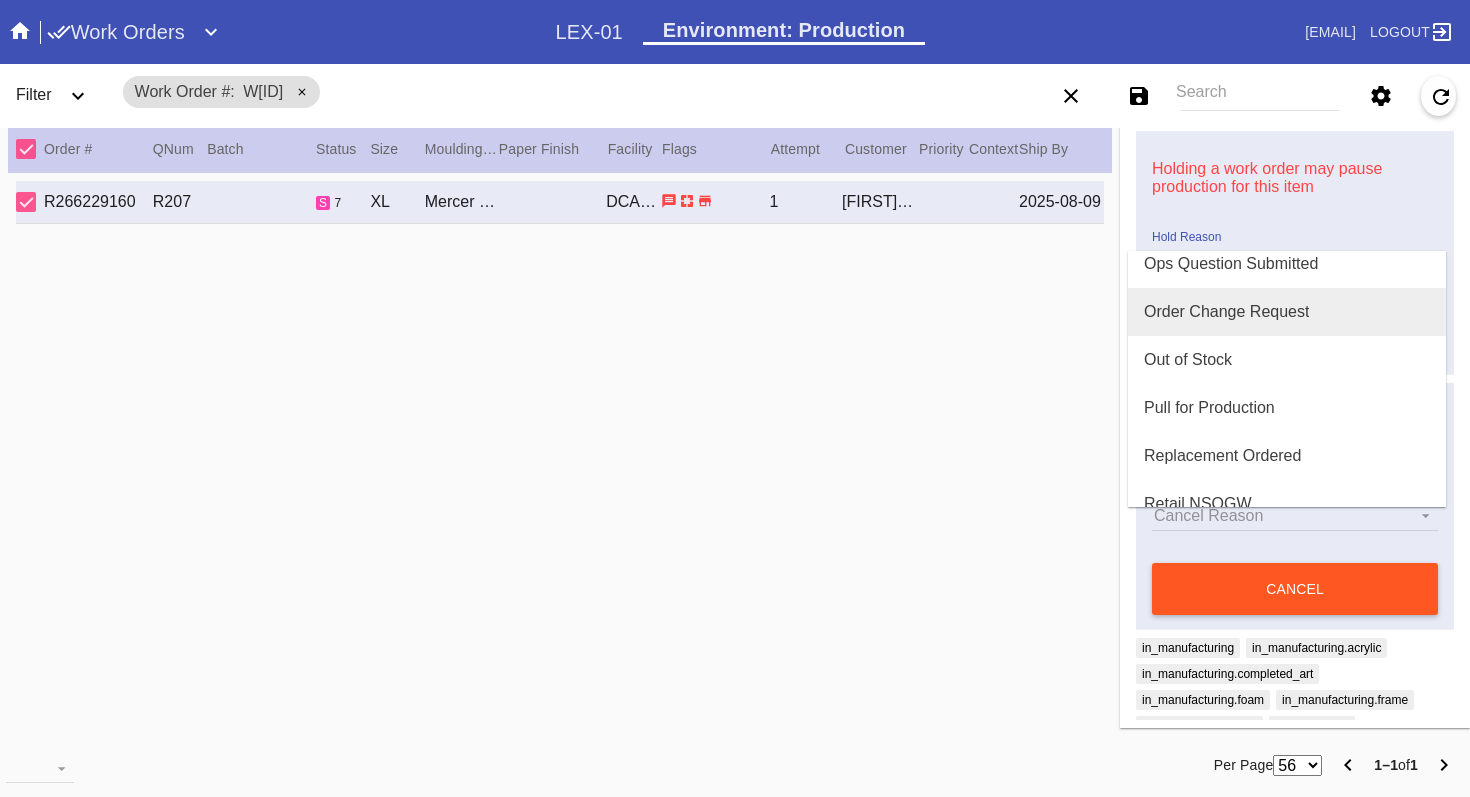 click on "Order Change Request" at bounding box center [1226, 312] 